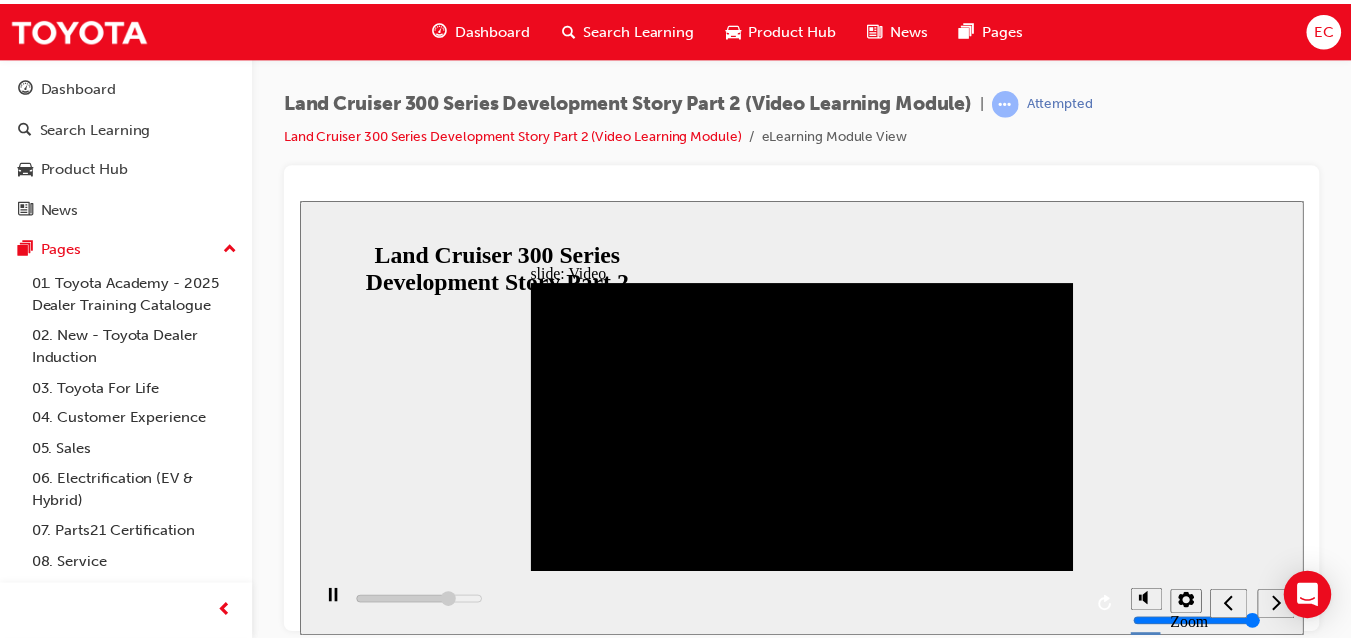 scroll, scrollTop: 0, scrollLeft: 0, axis: both 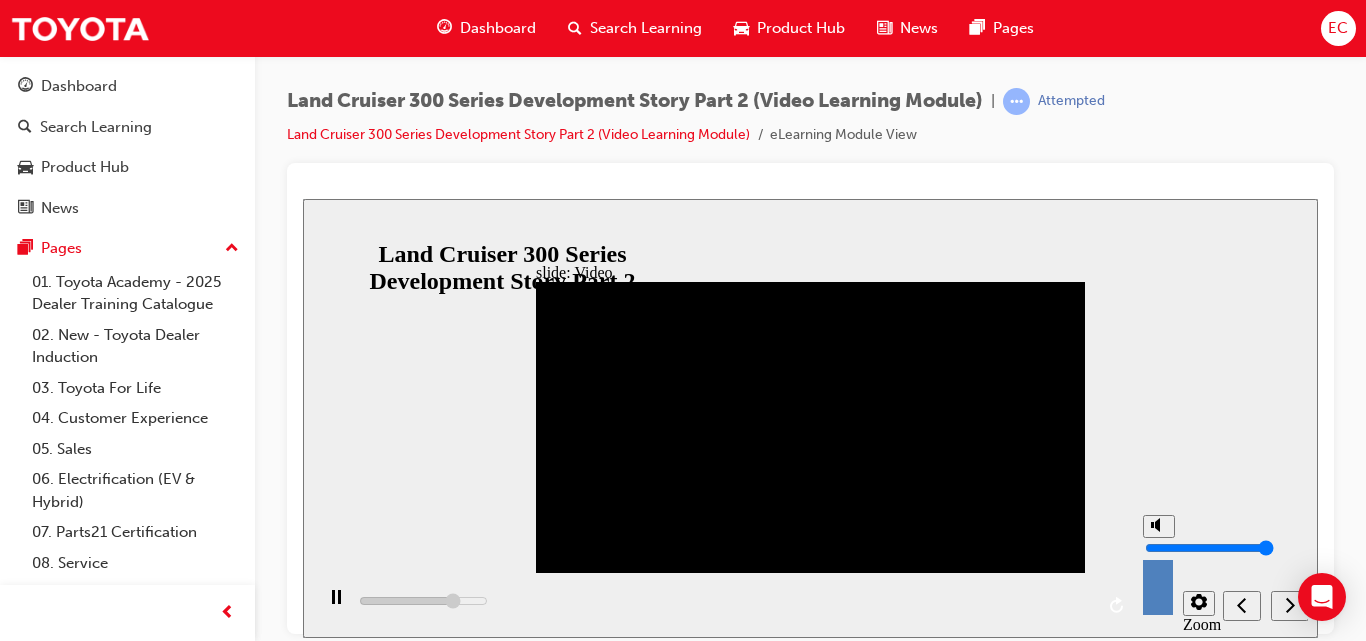 type on "509200" 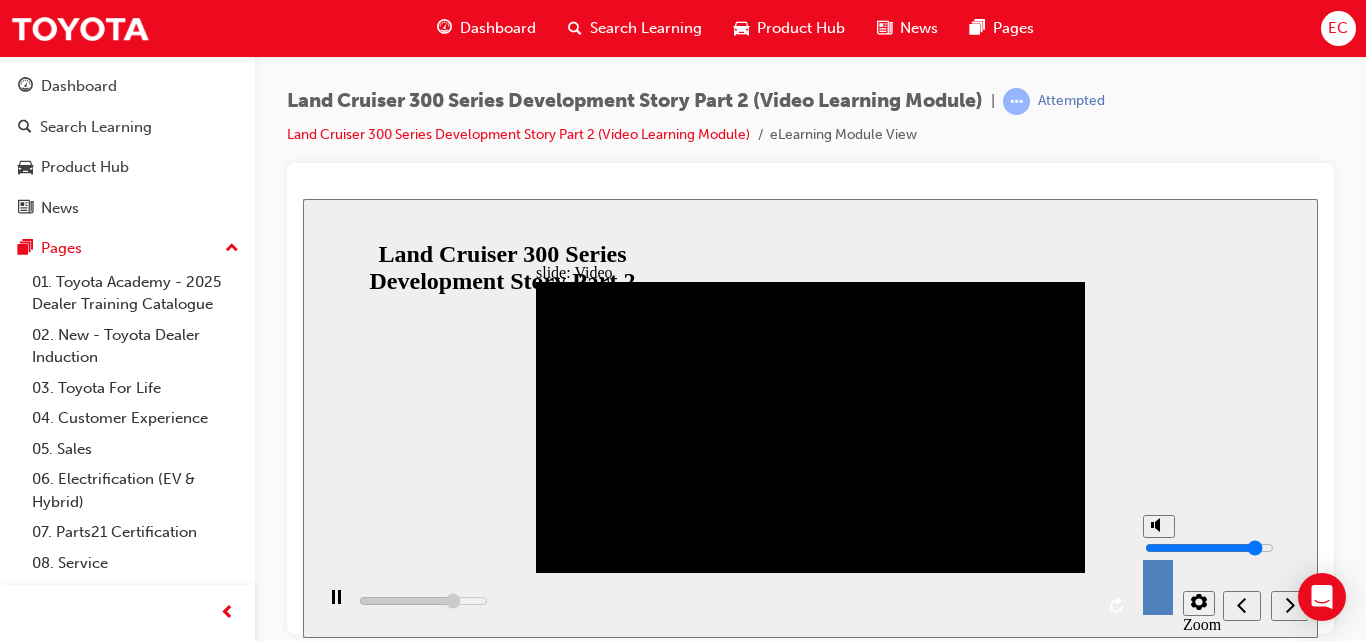 type on "509300" 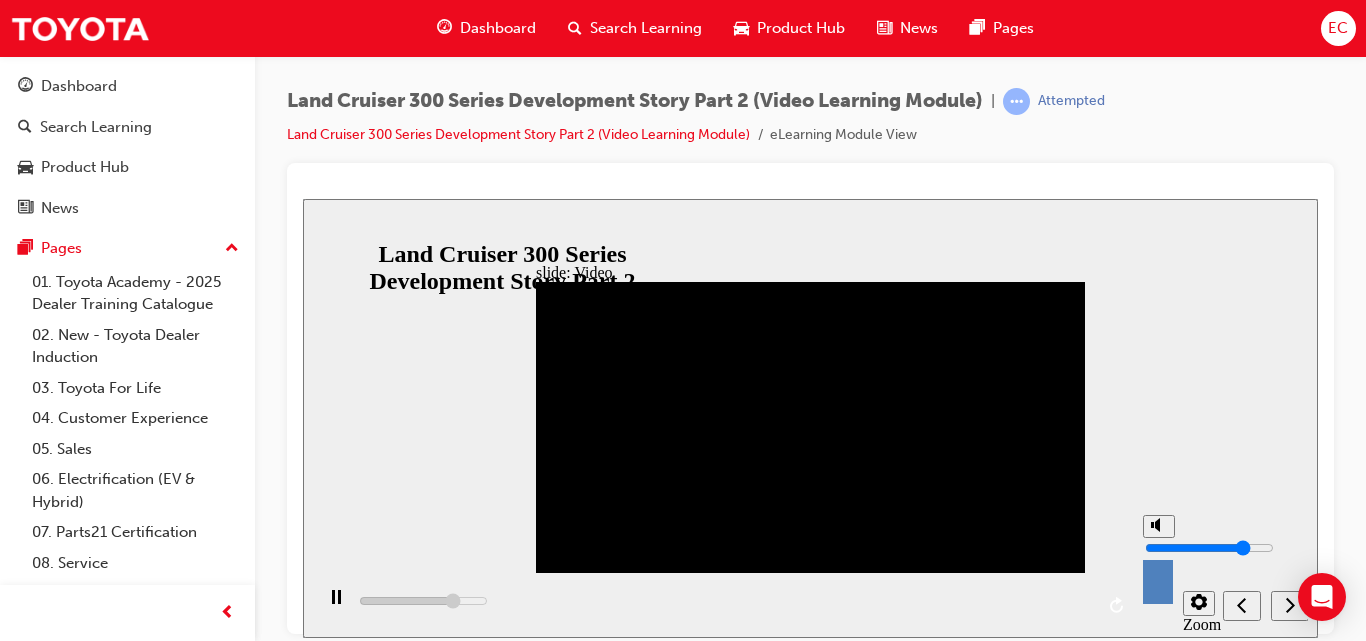 type on "509700" 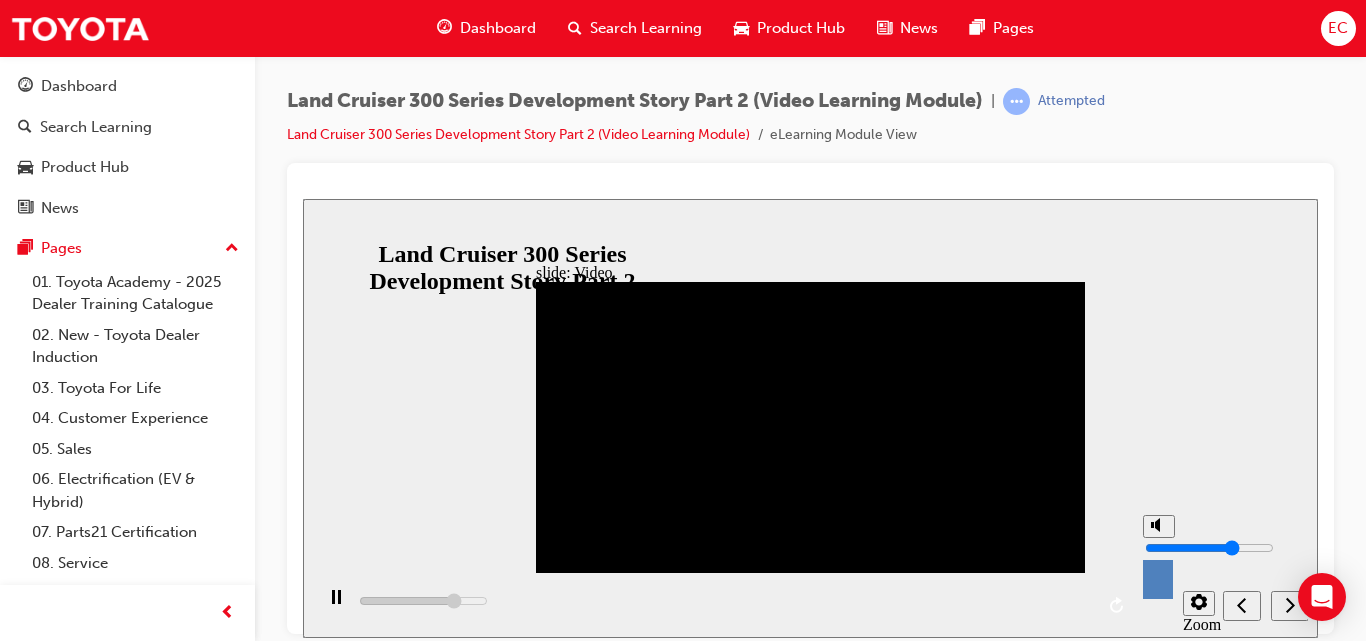 type on "512400" 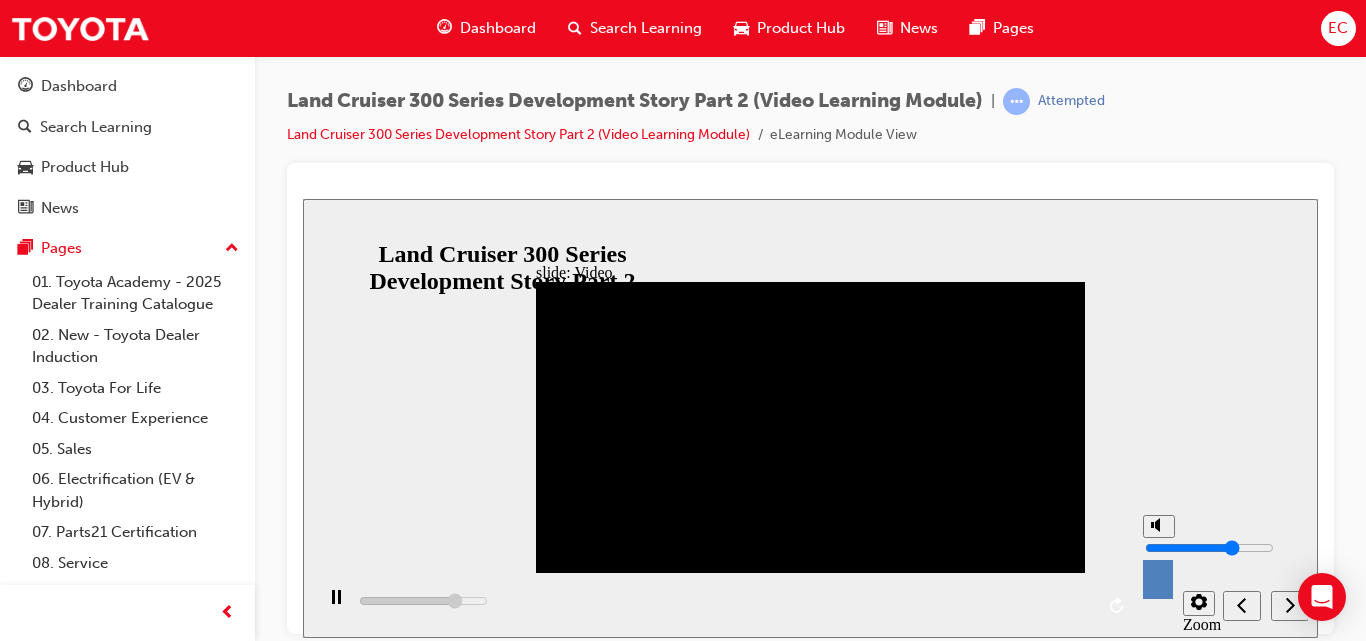 type on "517800" 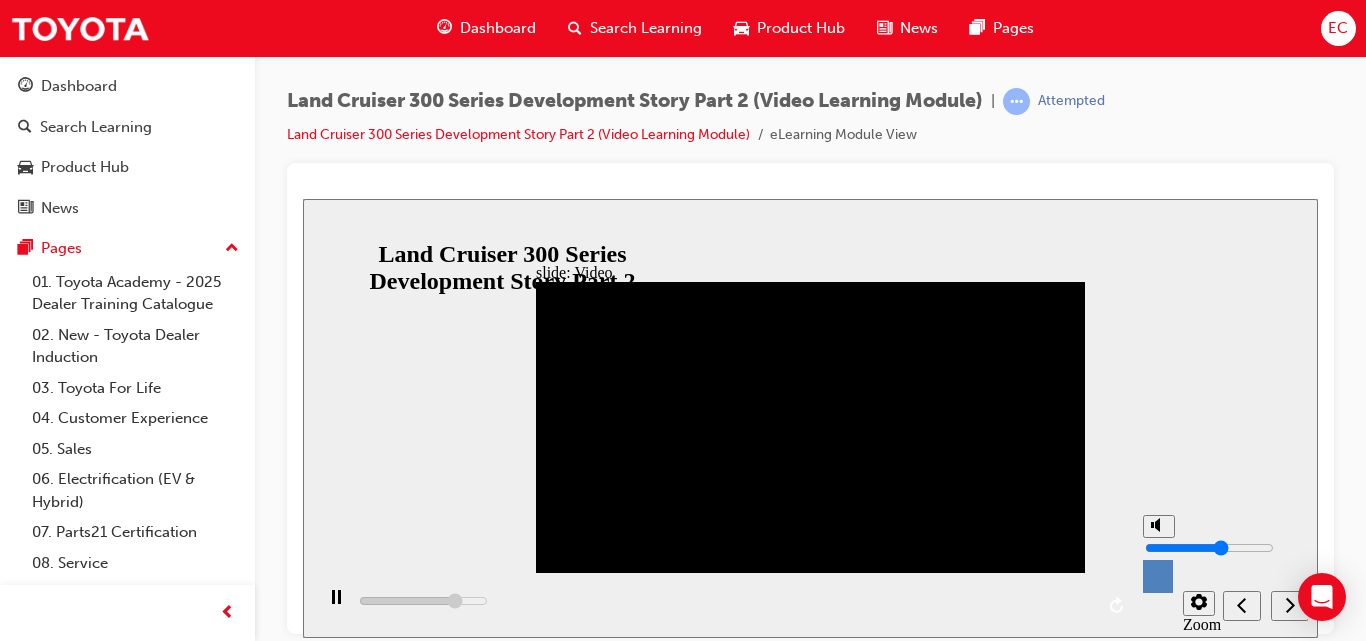 type on "519600" 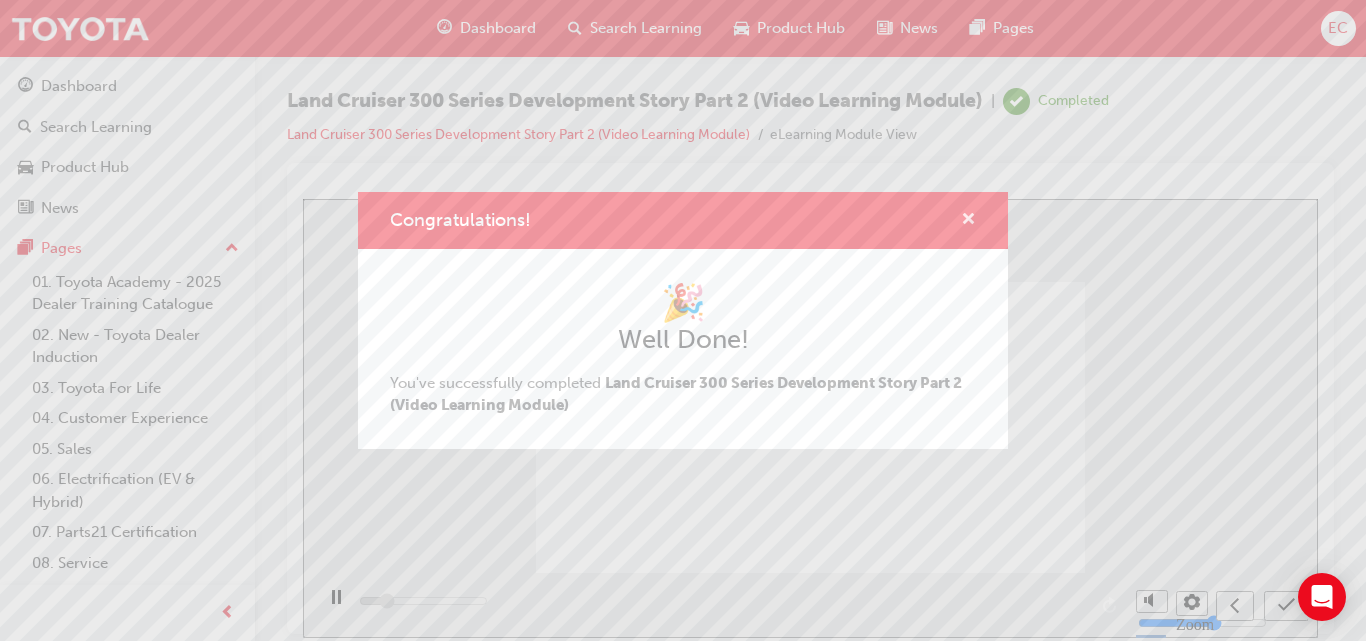 click at bounding box center (968, 221) 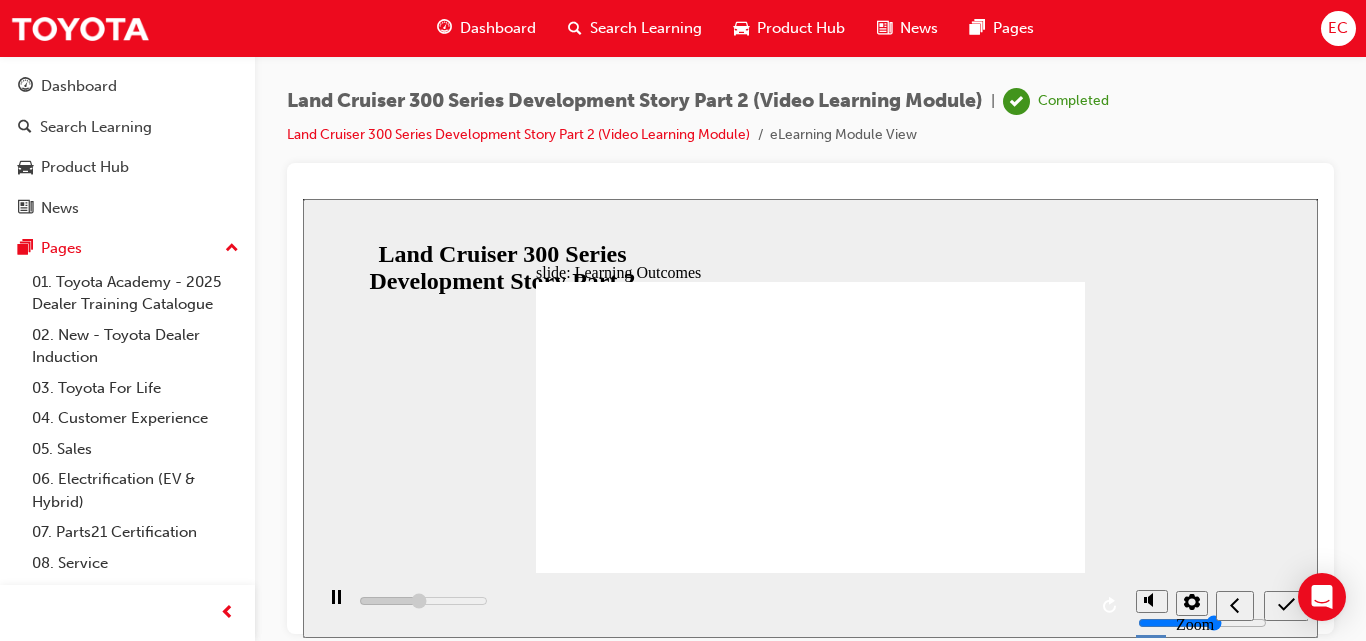 click 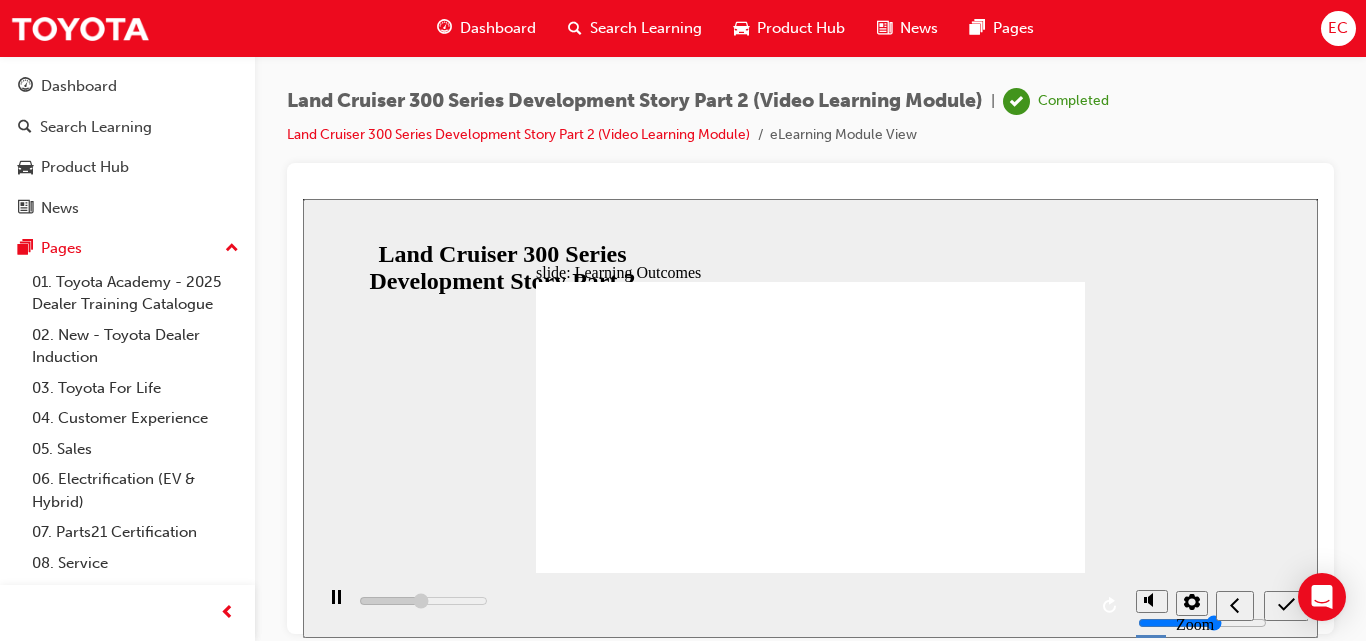 type on "6200" 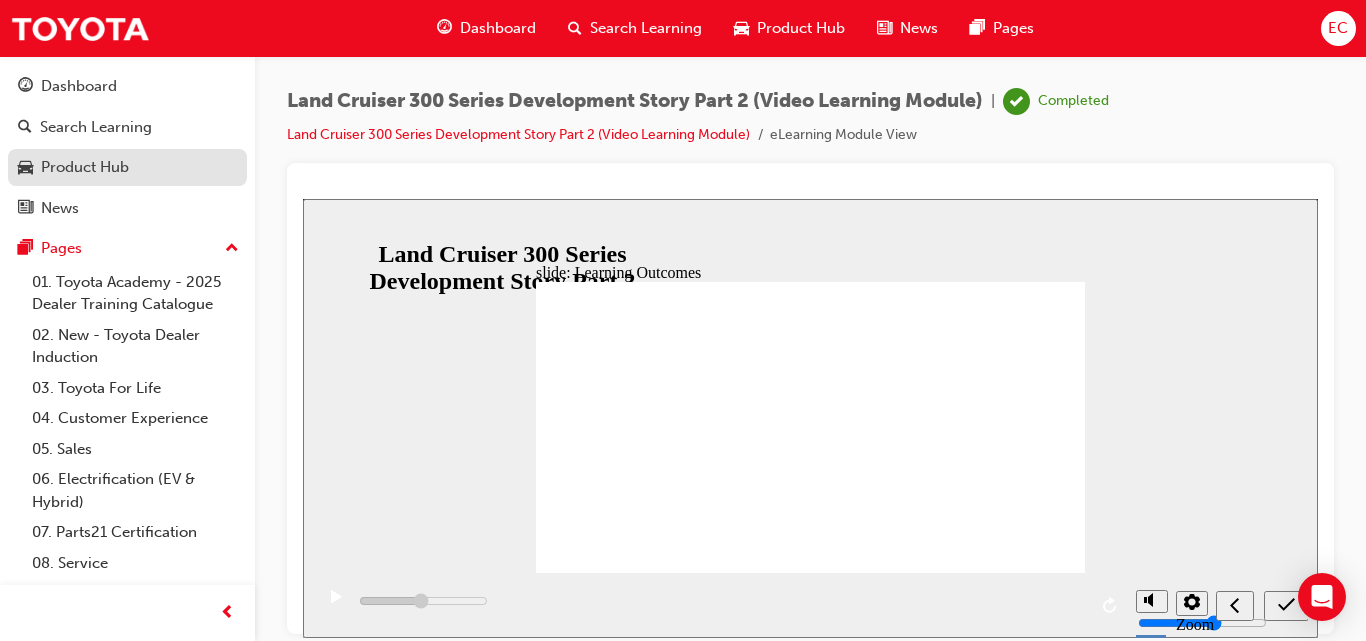 click on "Product Hub" at bounding box center (85, 167) 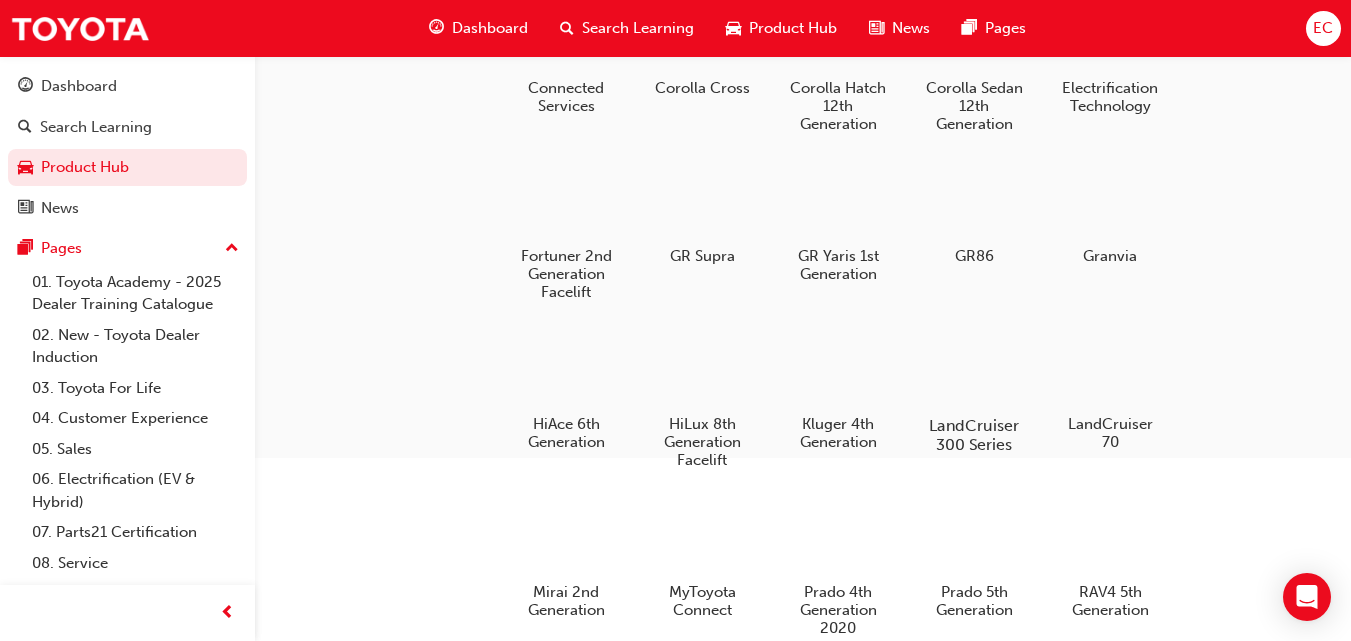 scroll, scrollTop: 300, scrollLeft: 0, axis: vertical 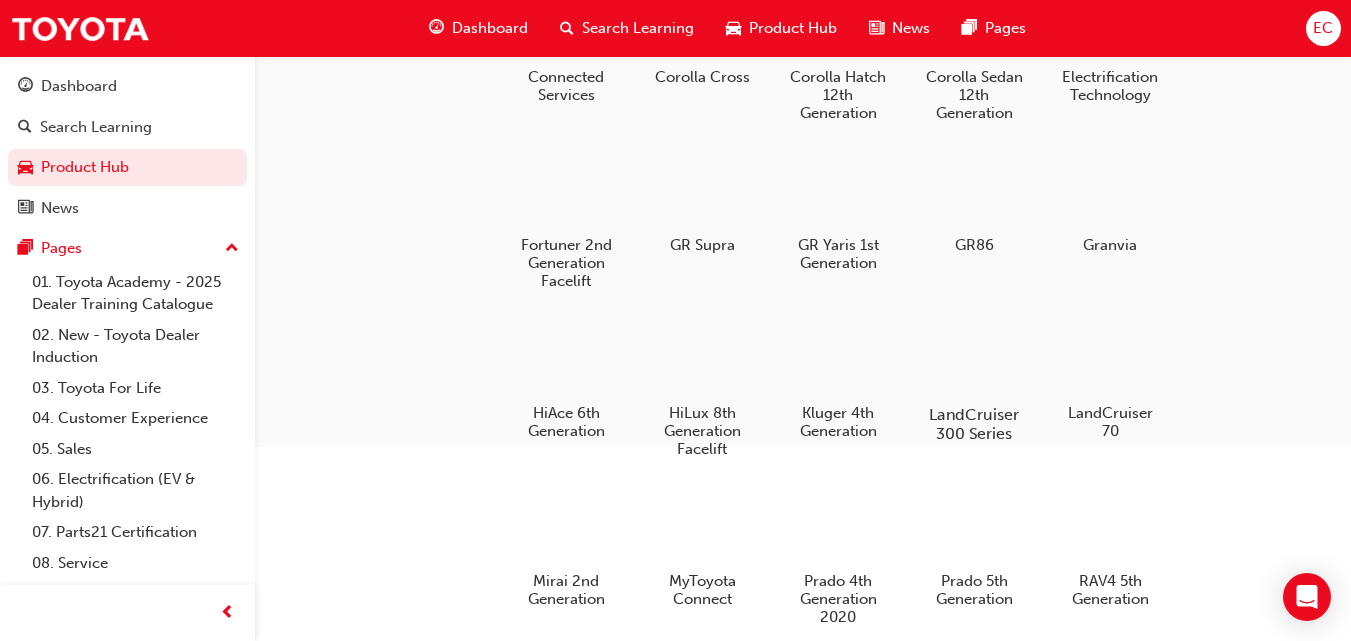 click at bounding box center [974, 357] 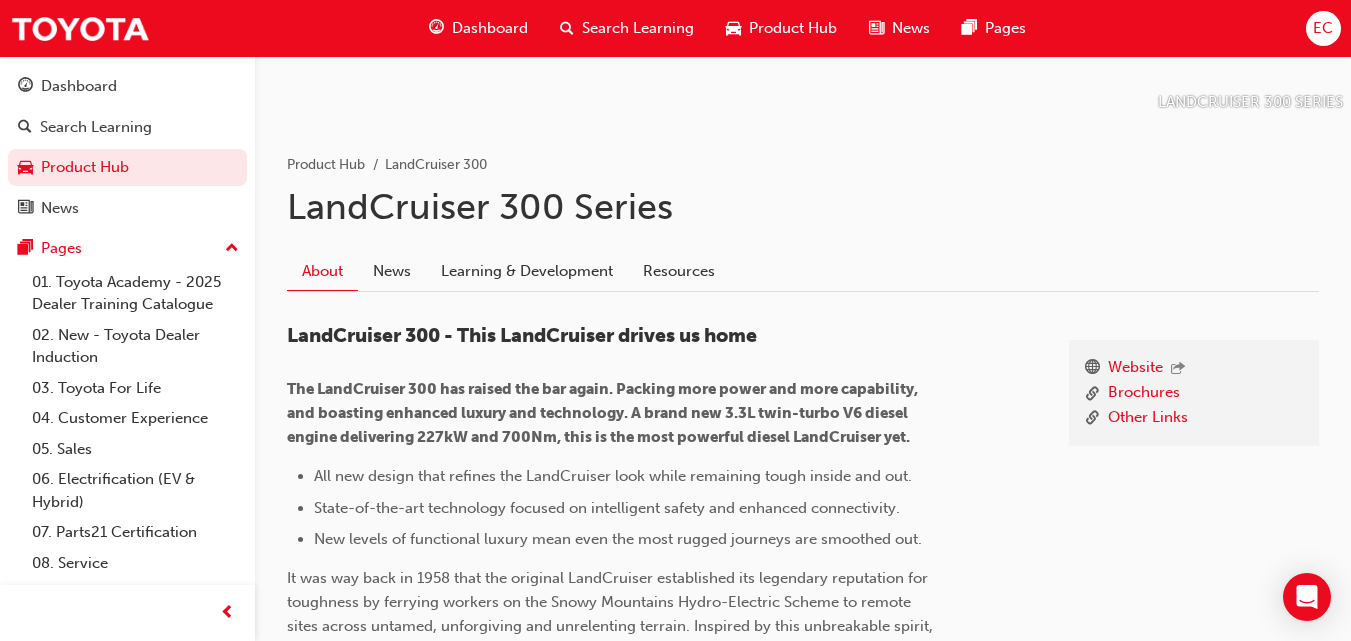 scroll, scrollTop: 325, scrollLeft: 0, axis: vertical 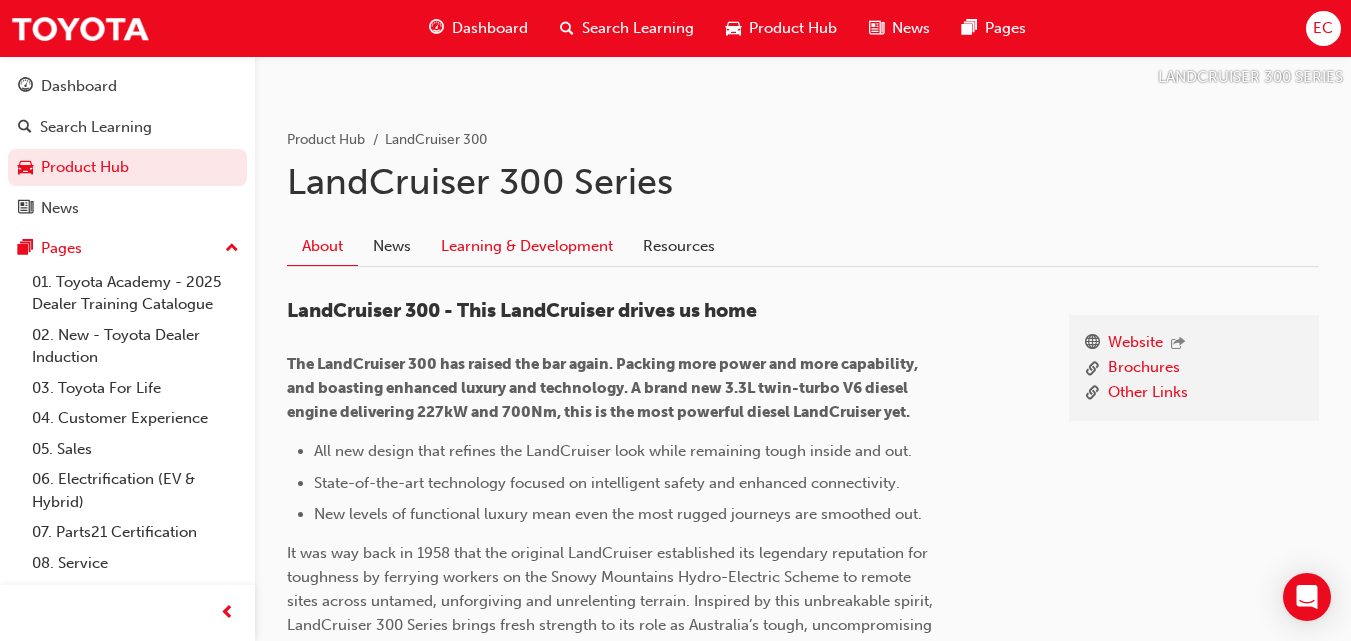 click on "Learning & Development" at bounding box center (527, 246) 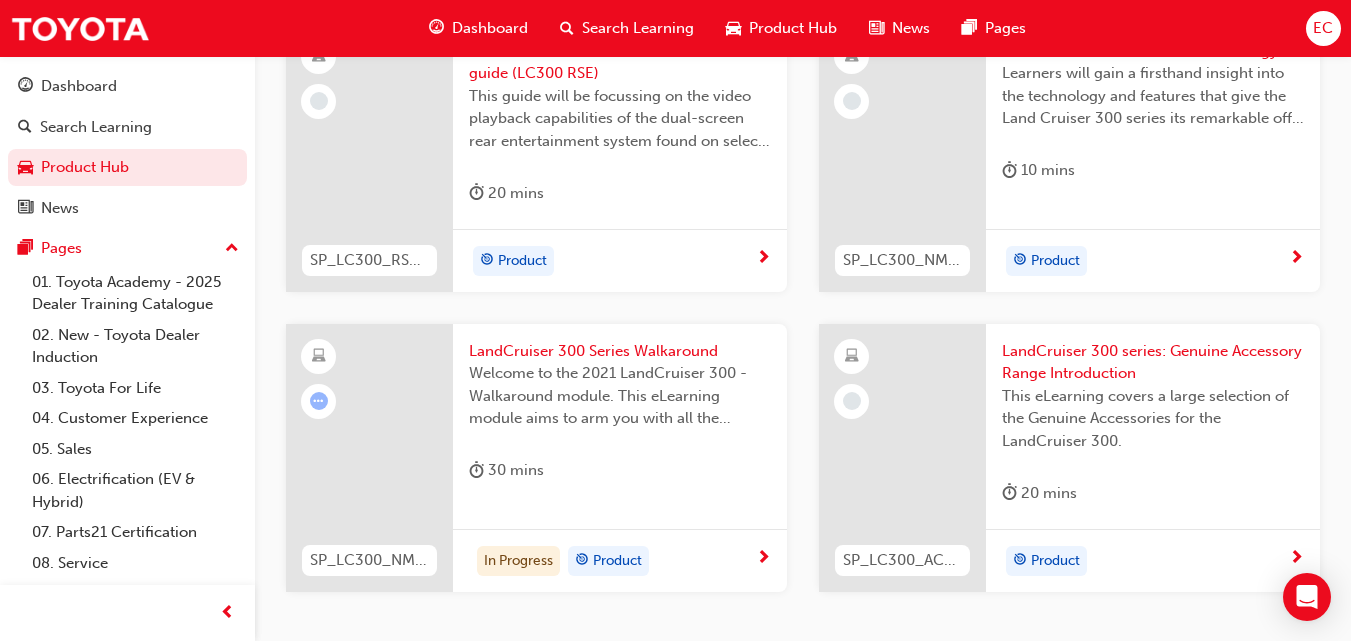 scroll, scrollTop: 900, scrollLeft: 0, axis: vertical 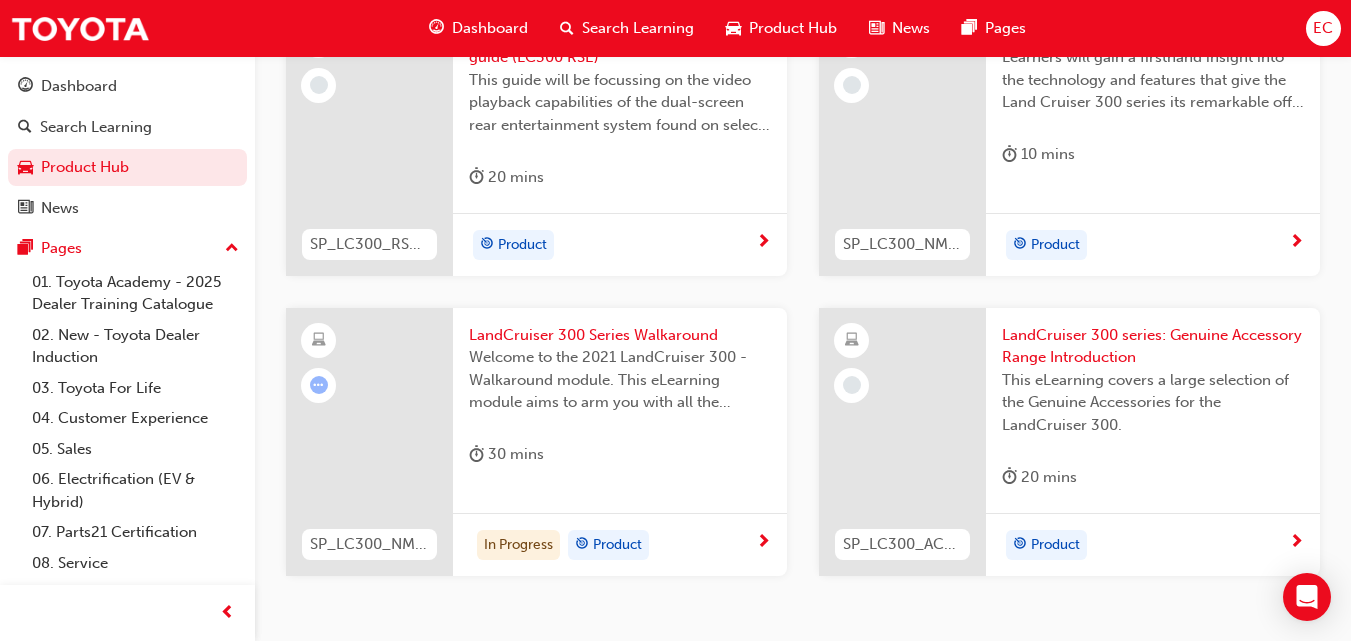 click on "LandCruiser 300 Series Walkaround" at bounding box center [620, 335] 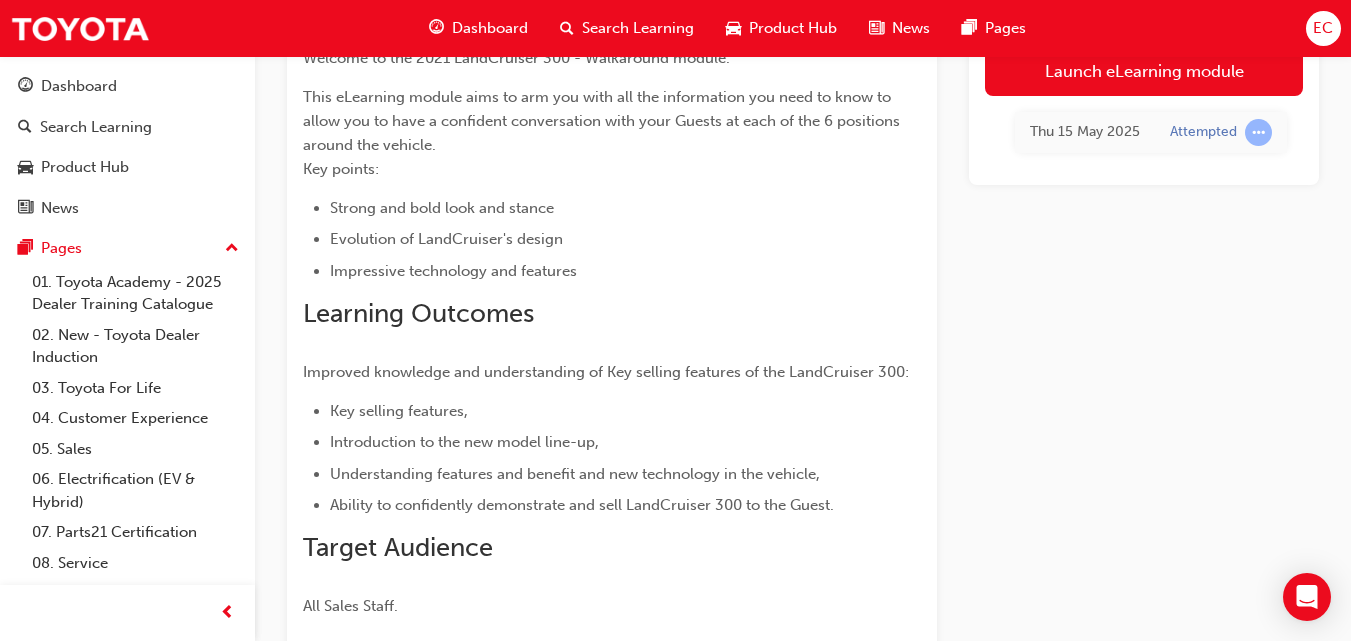scroll, scrollTop: 123, scrollLeft: 0, axis: vertical 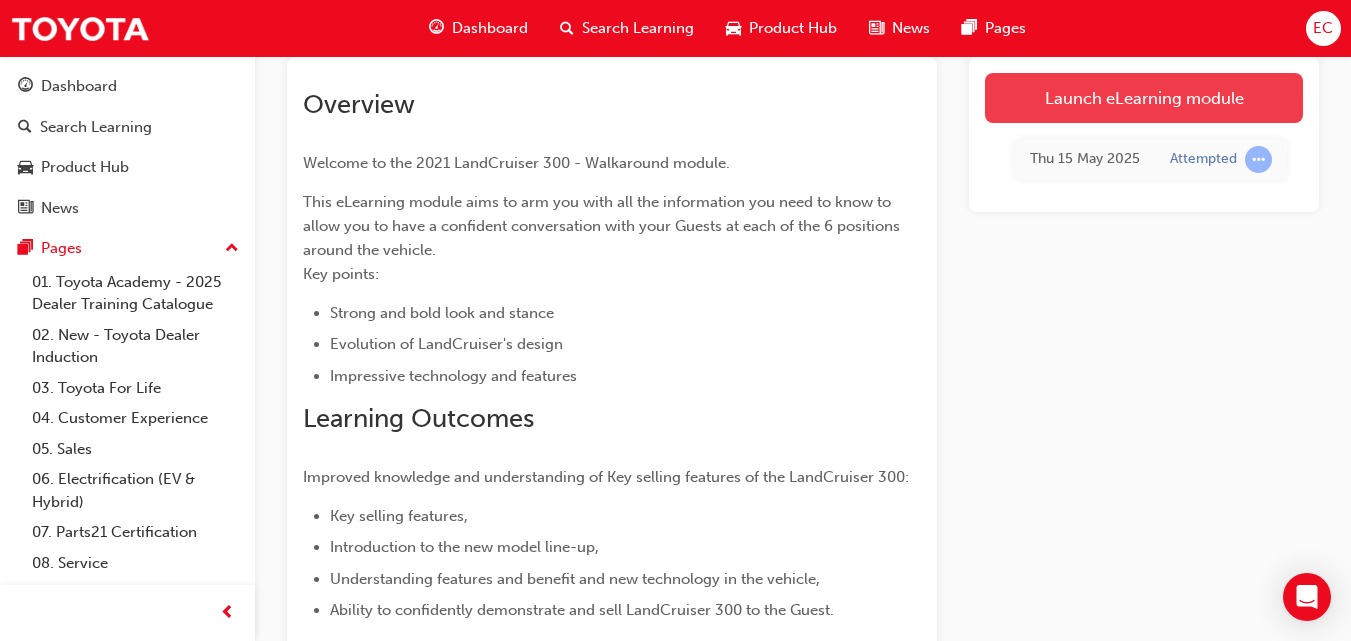 click on "Launch eLearning module" at bounding box center (1144, 98) 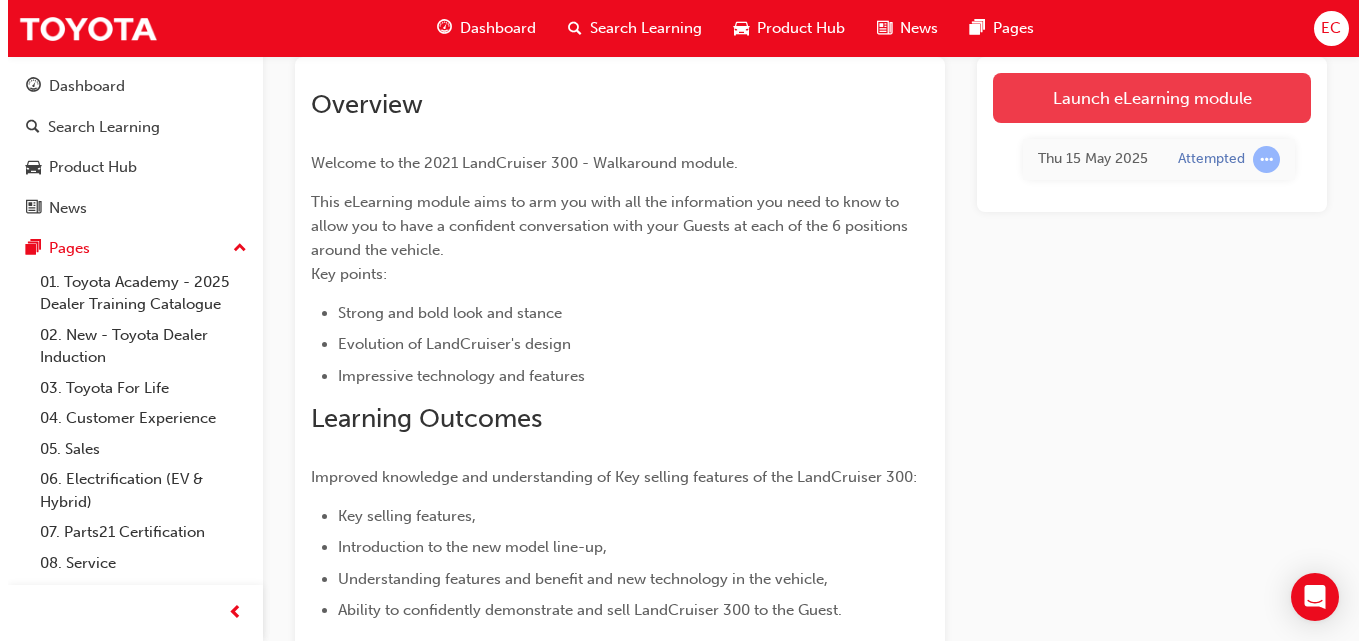 scroll, scrollTop: 0, scrollLeft: 0, axis: both 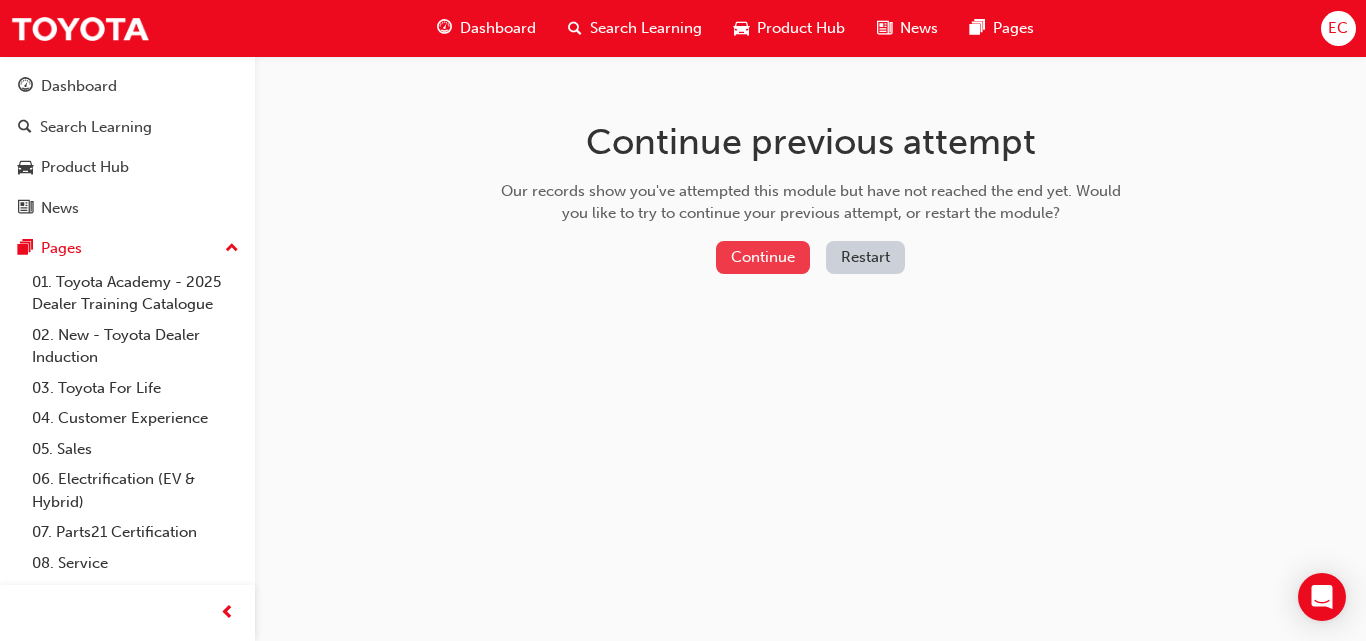 click on "Continue" at bounding box center (763, 257) 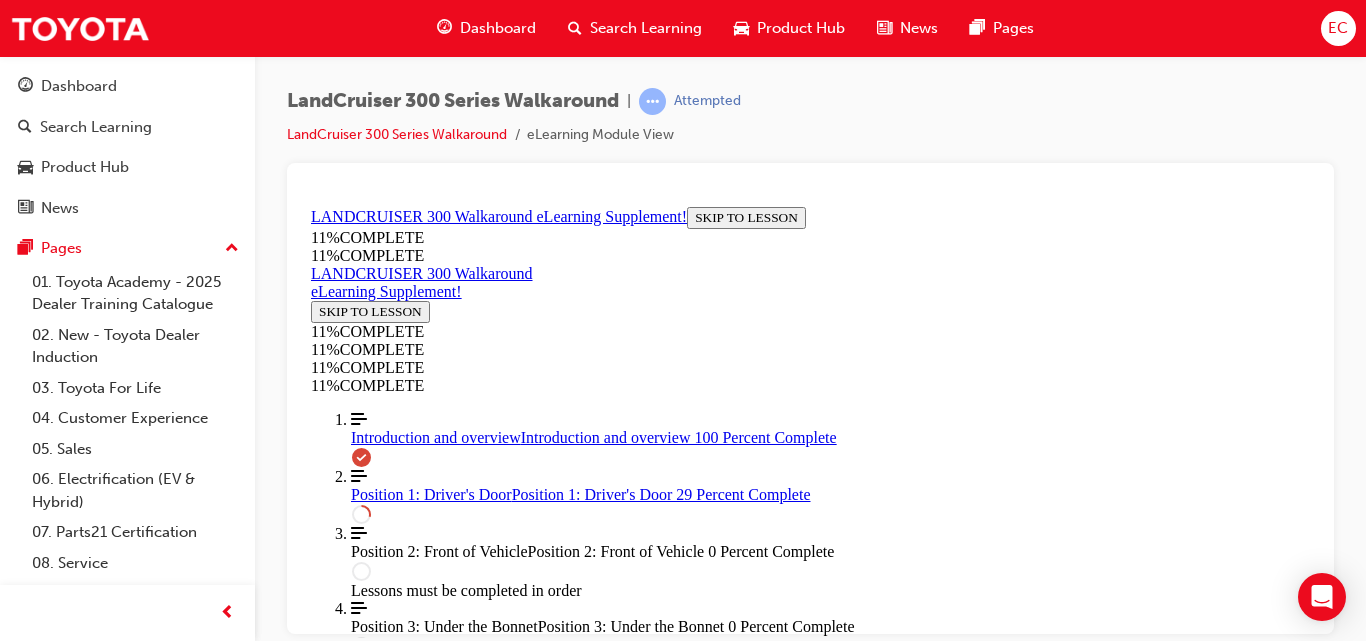 scroll, scrollTop: 0, scrollLeft: 0, axis: both 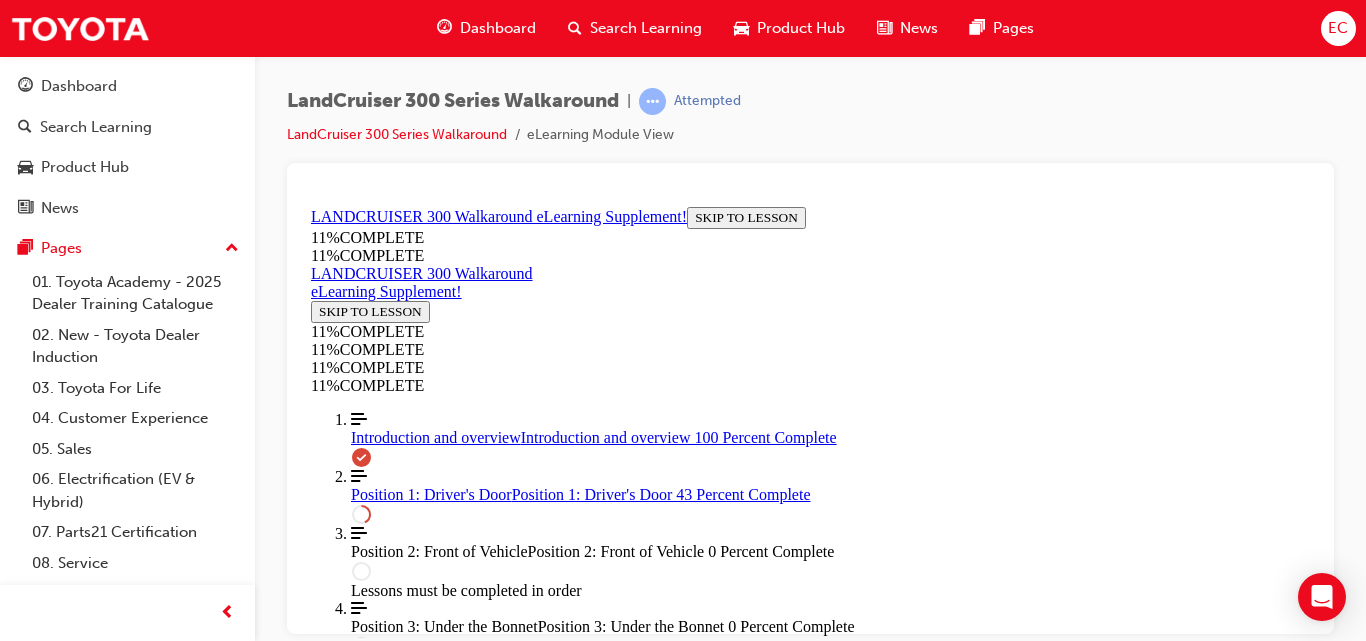 click at bounding box center [810, 1718] 